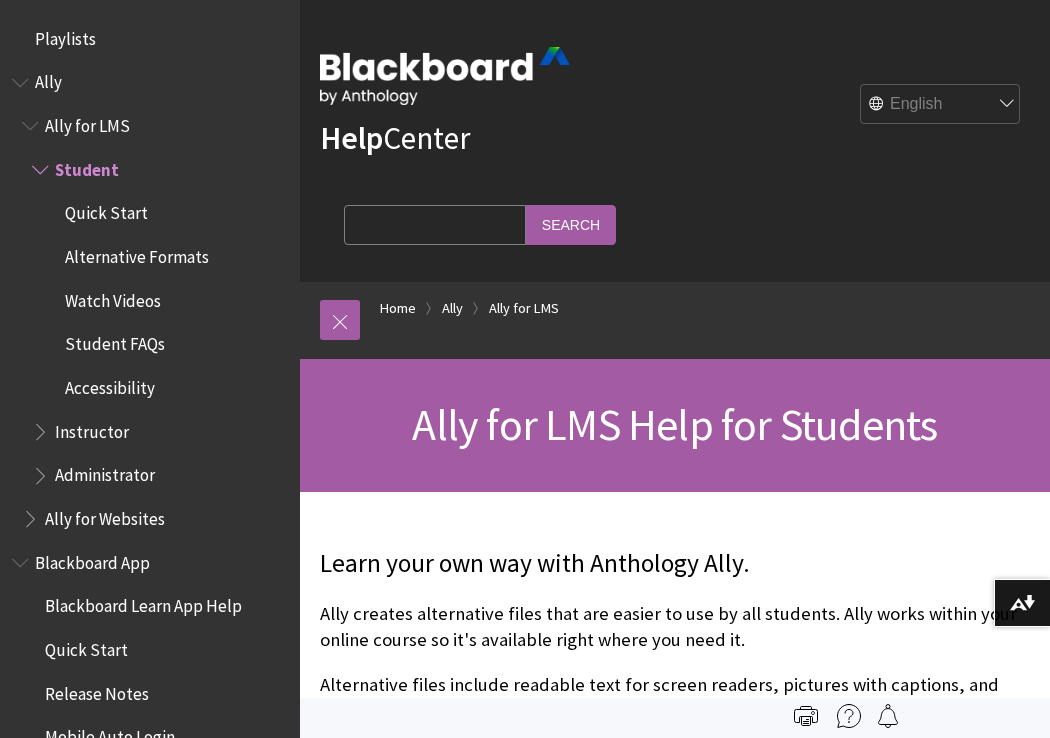 scroll, scrollTop: 0, scrollLeft: 0, axis: both 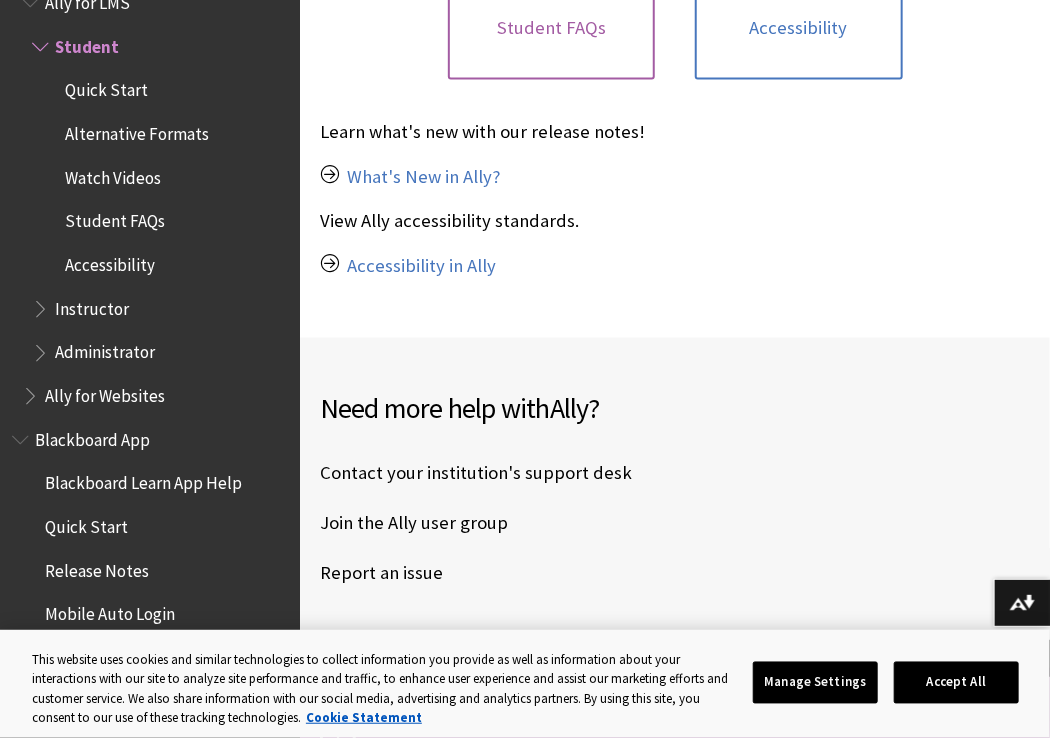 click on "Student FAQs" at bounding box center [552, 28] 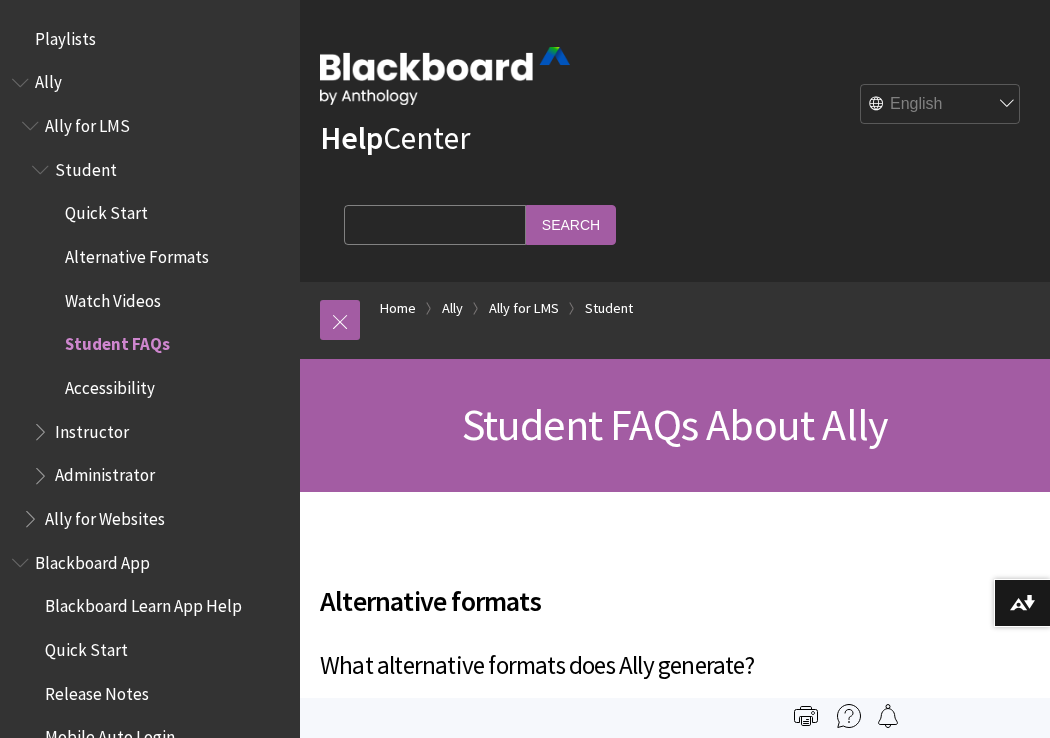 scroll, scrollTop: 0, scrollLeft: 0, axis: both 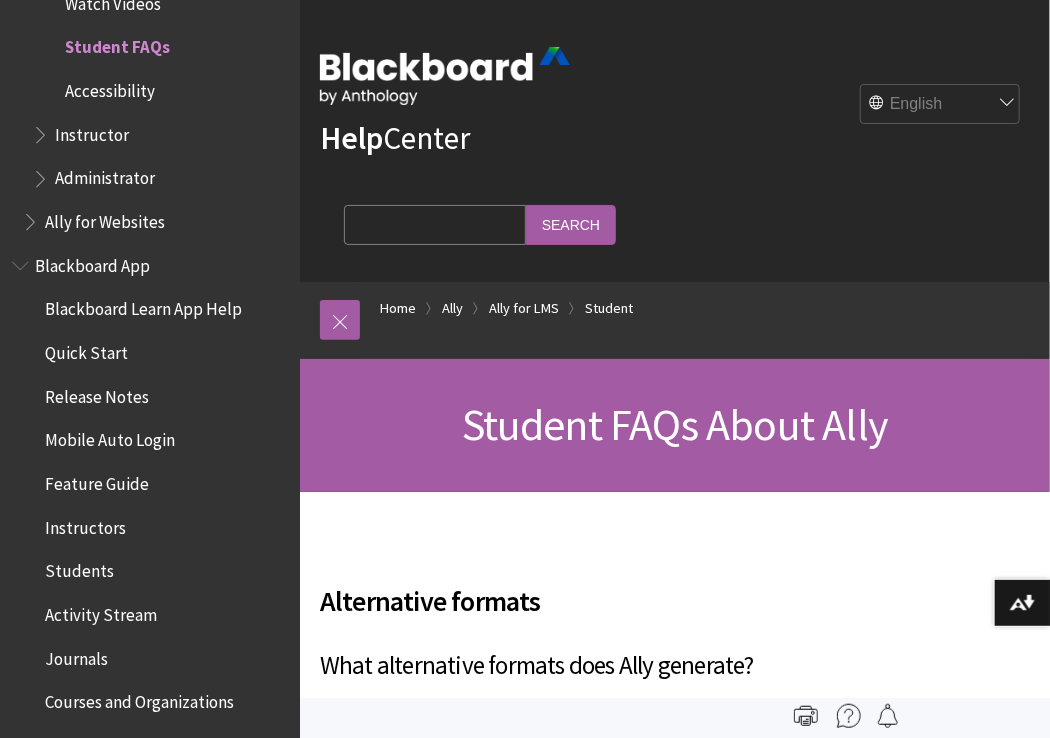 click on "Alternative formats What alternative formats does Ally generate? Select  Download original  to download the original file that your instructor uploaded." at bounding box center (675, 646) 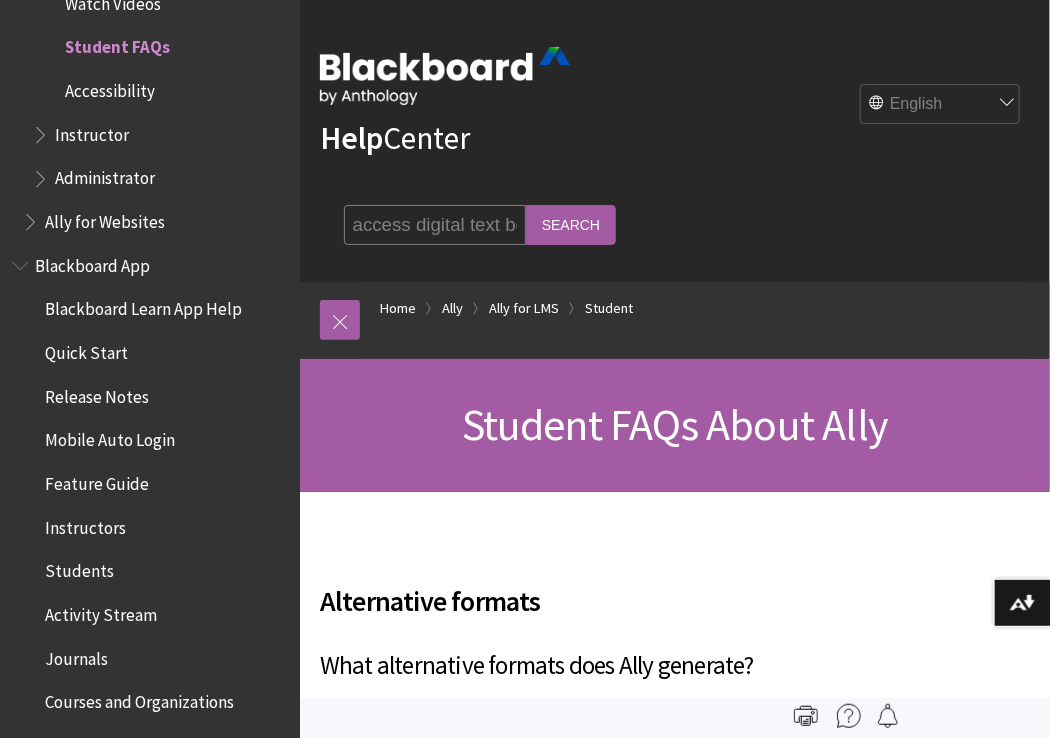 scroll, scrollTop: 0, scrollLeft: 8, axis: horizontal 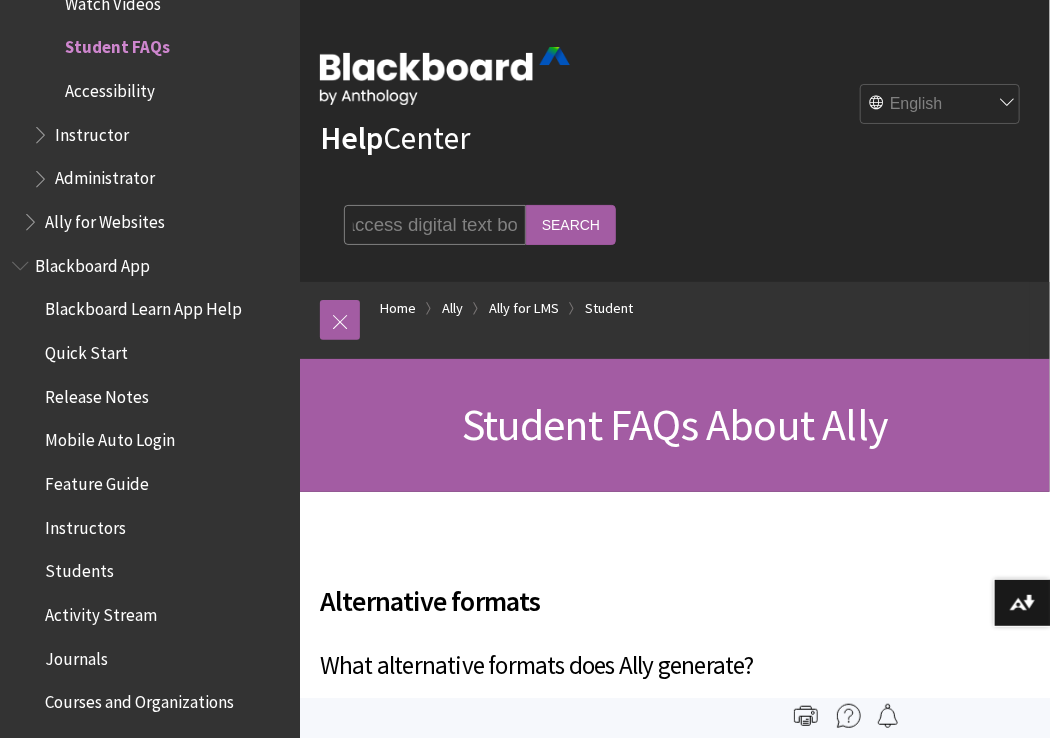 type on "access digital text book" 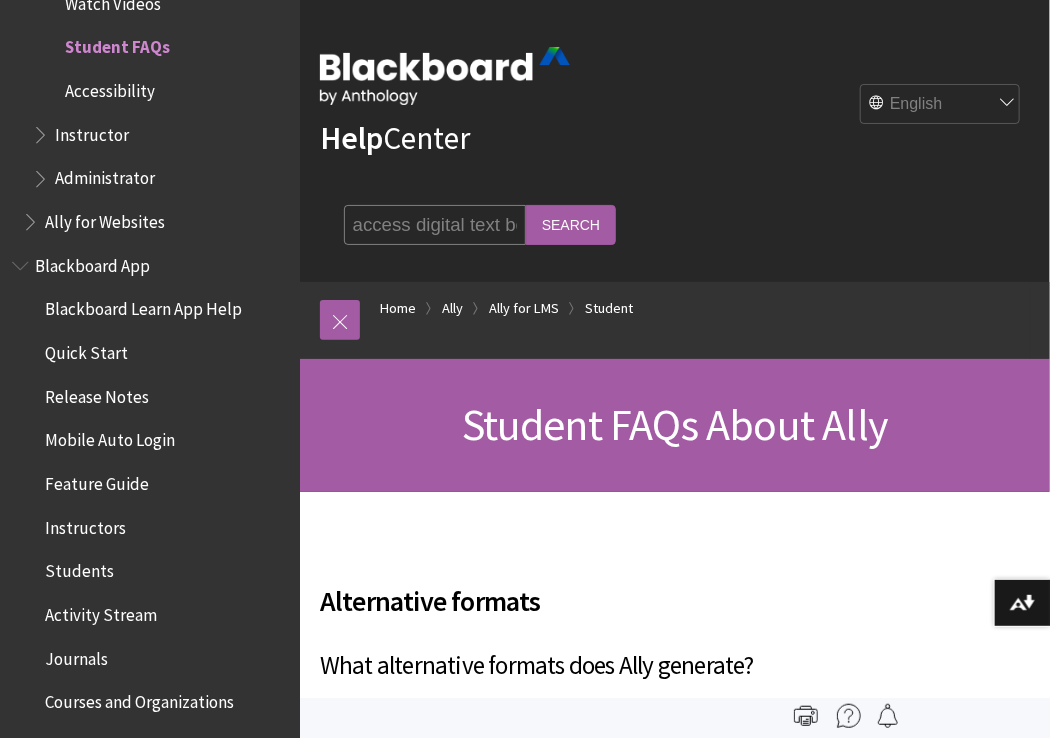 click on "Search" at bounding box center [571, 224] 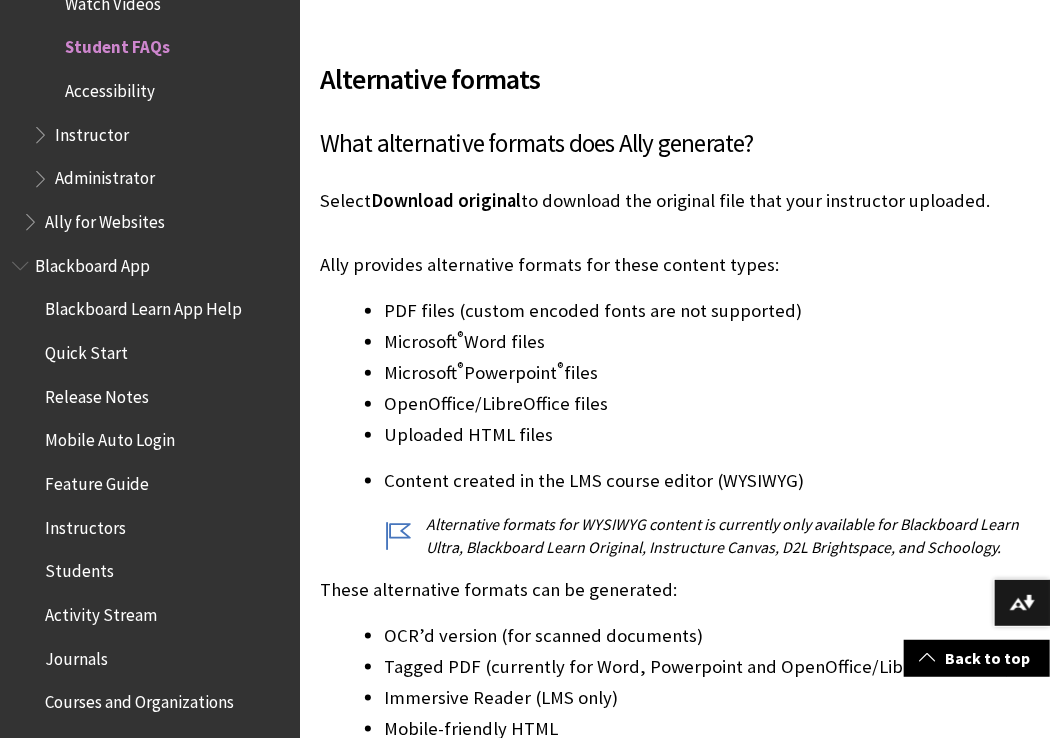 scroll, scrollTop: 560, scrollLeft: 0, axis: vertical 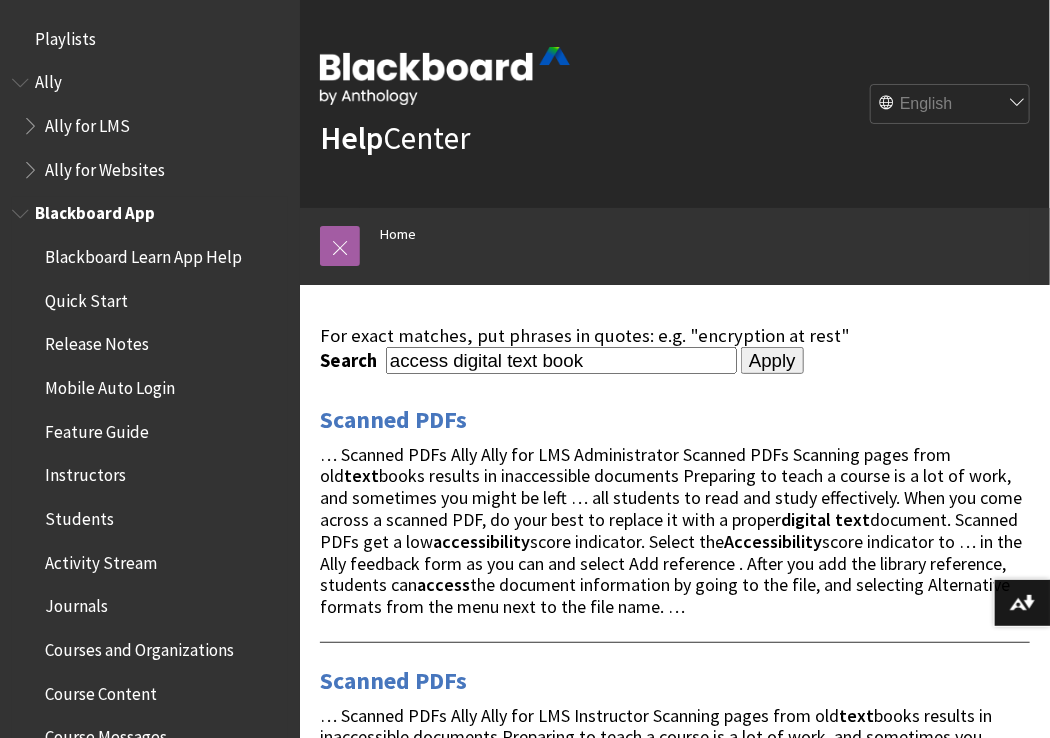 click on "Students" at bounding box center [79, 515] 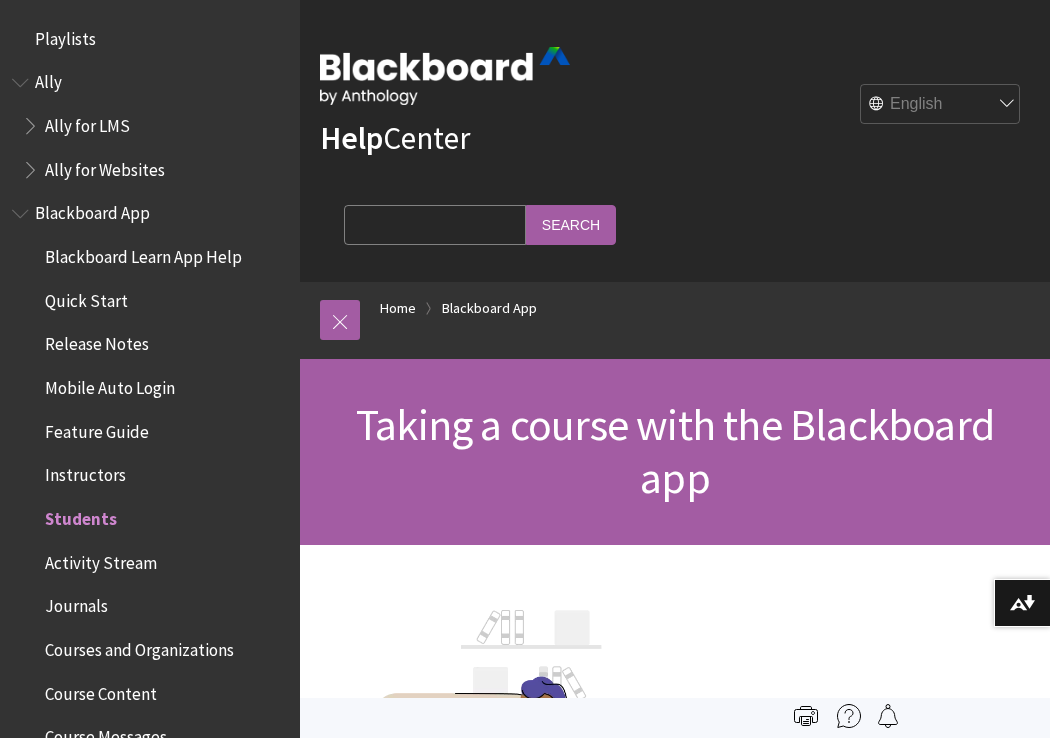 scroll, scrollTop: 0, scrollLeft: 0, axis: both 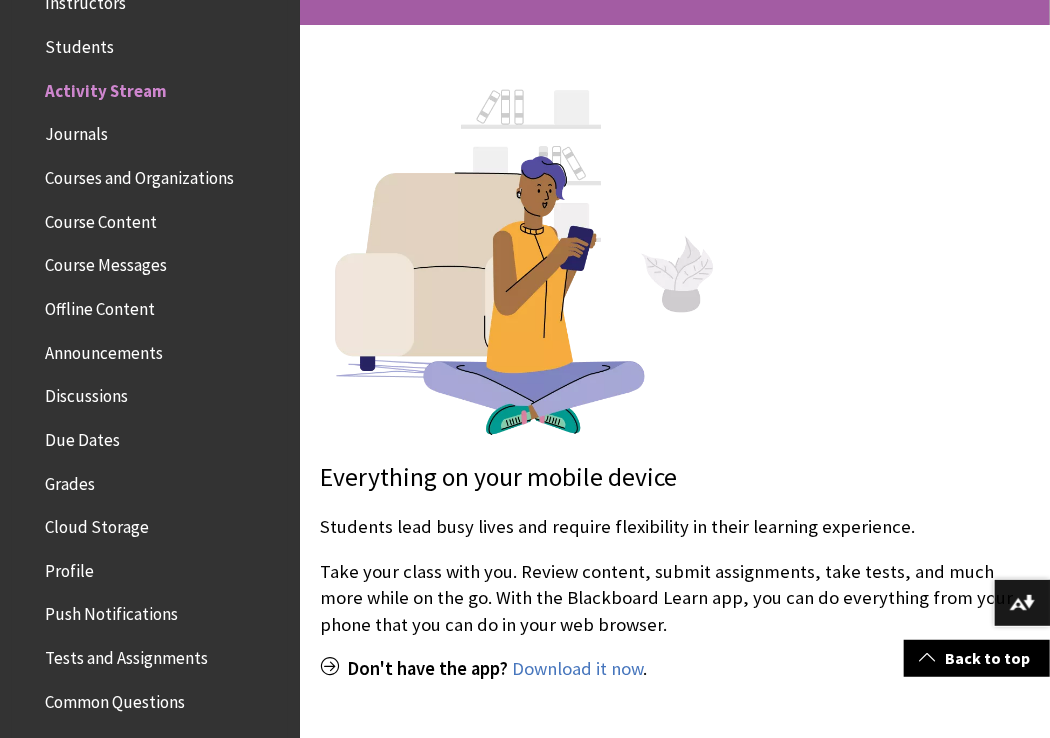 drag, startPoint x: 0, startPoint y: 0, endPoint x: 78, endPoint y: 510, distance: 515.93024 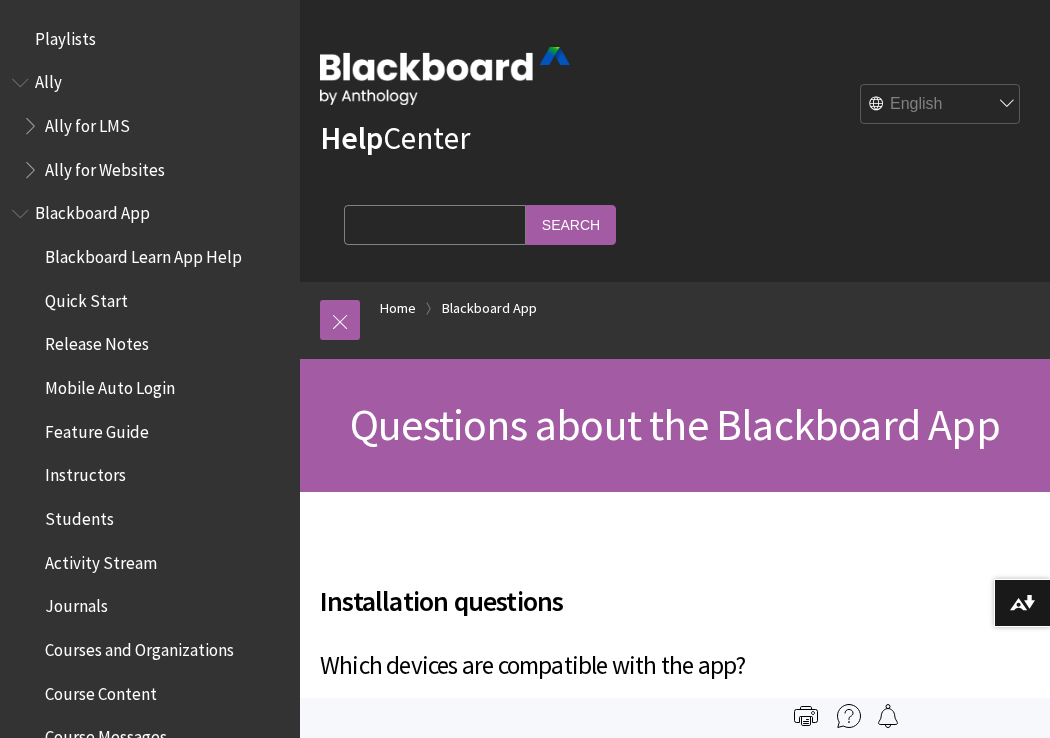 scroll, scrollTop: 0, scrollLeft: 0, axis: both 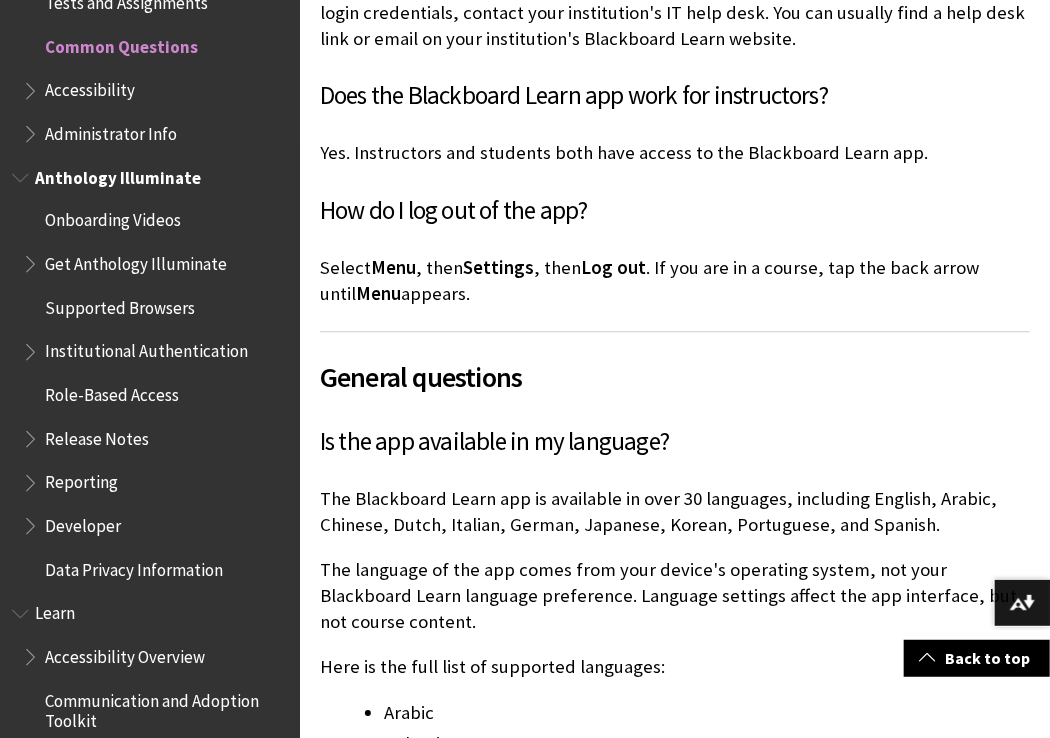 click on "Anthology Illuminate" at bounding box center [118, 174] 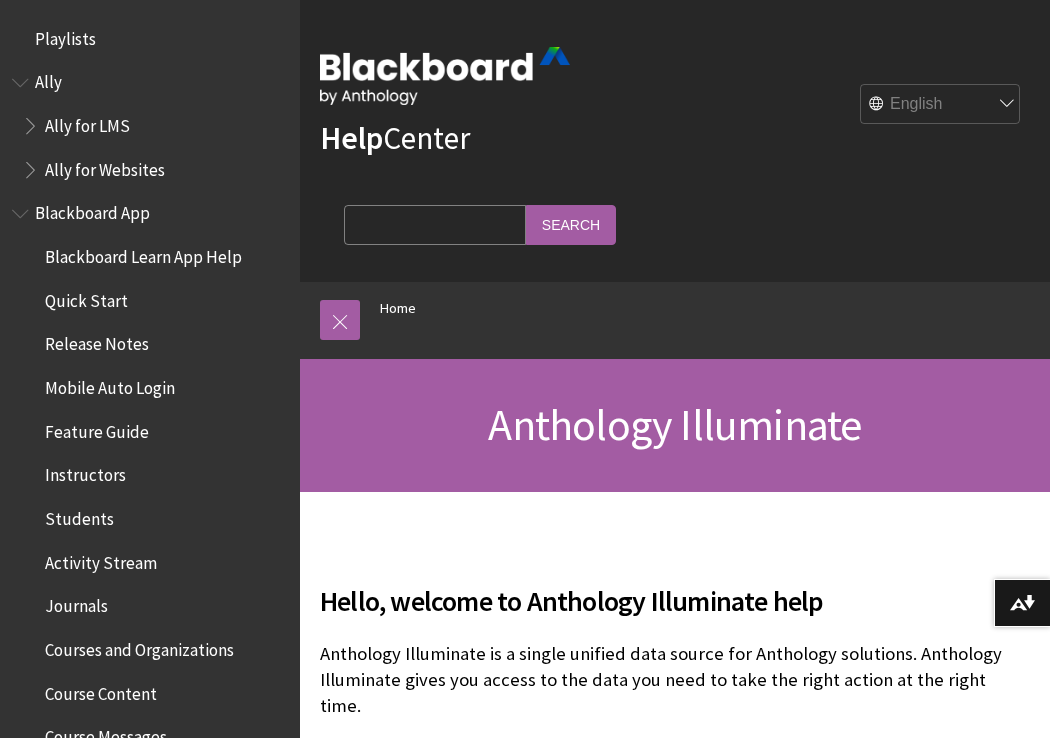 scroll, scrollTop: 0, scrollLeft: 0, axis: both 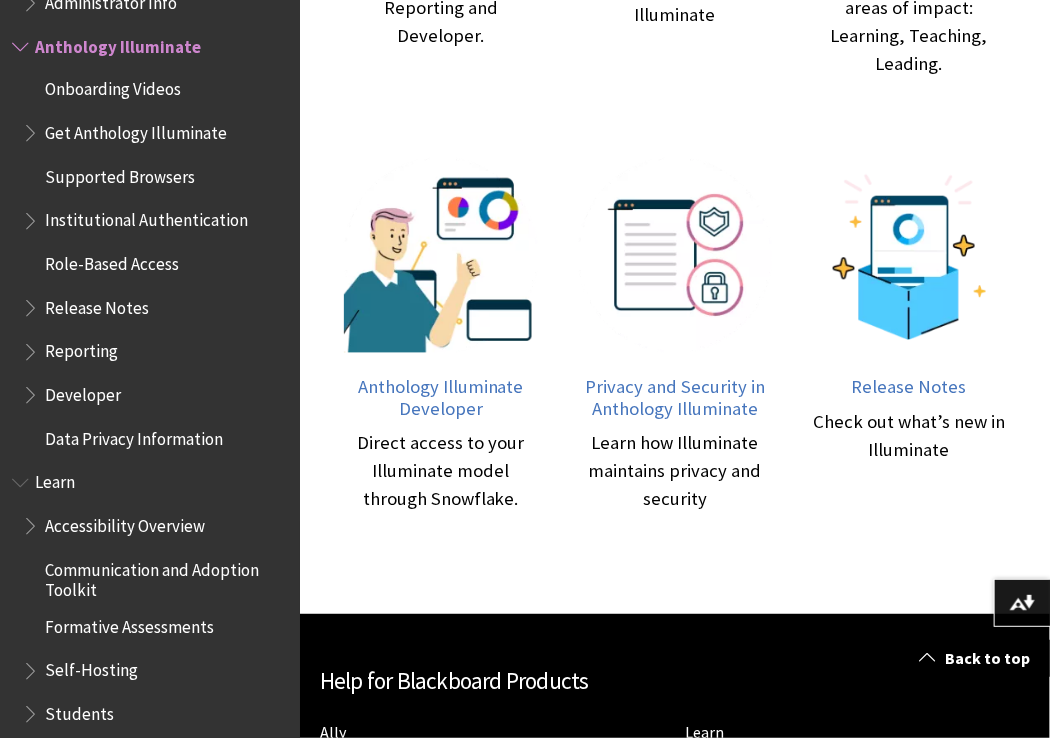 click on "Hello, welcome to Anthology Illuminate help Anthology Illuminate is a single unified data source for Anthology solutions. Anthology Illuminate gives you access to the data you need to take the right action at the right time. Access your data through Illuminate Reporting, Illuminate Data Developer, or both.     How can we help you [DATE]?
Get Anthology Illuminate
Start using Illuminate Reporting and Developer.
Onboarding Videos
Learn to navigate and get the most out of Illuminate
Anthology Illuminate Reporting" at bounding box center (675, -67) 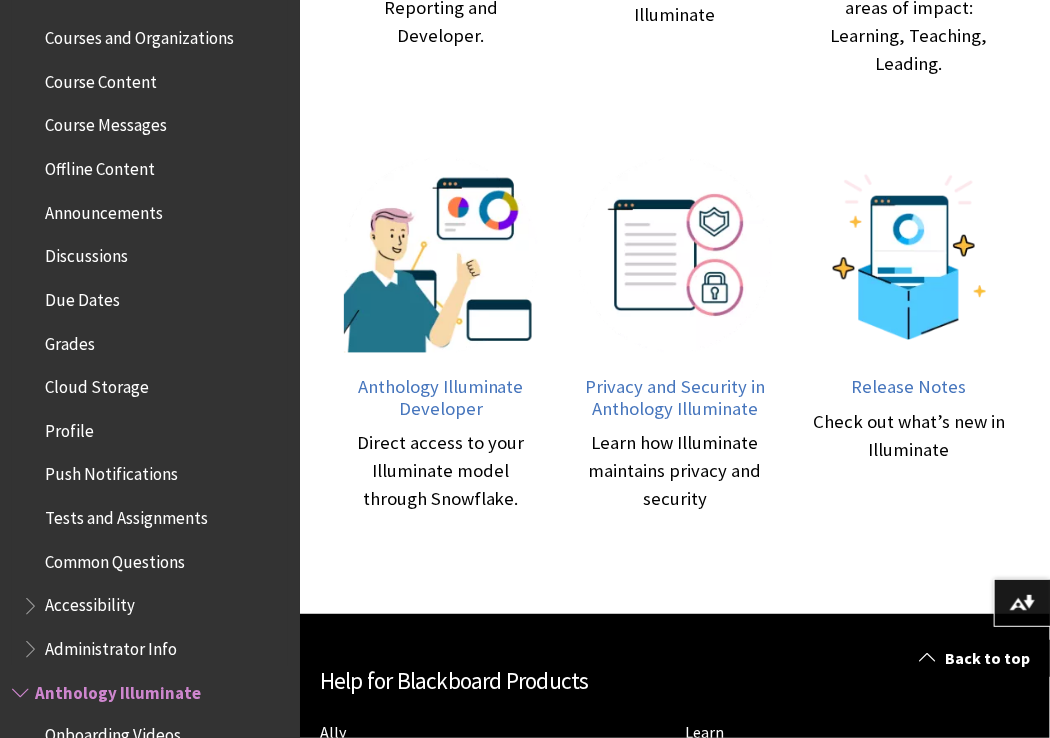 click on "Common Questions" at bounding box center (115, 558) 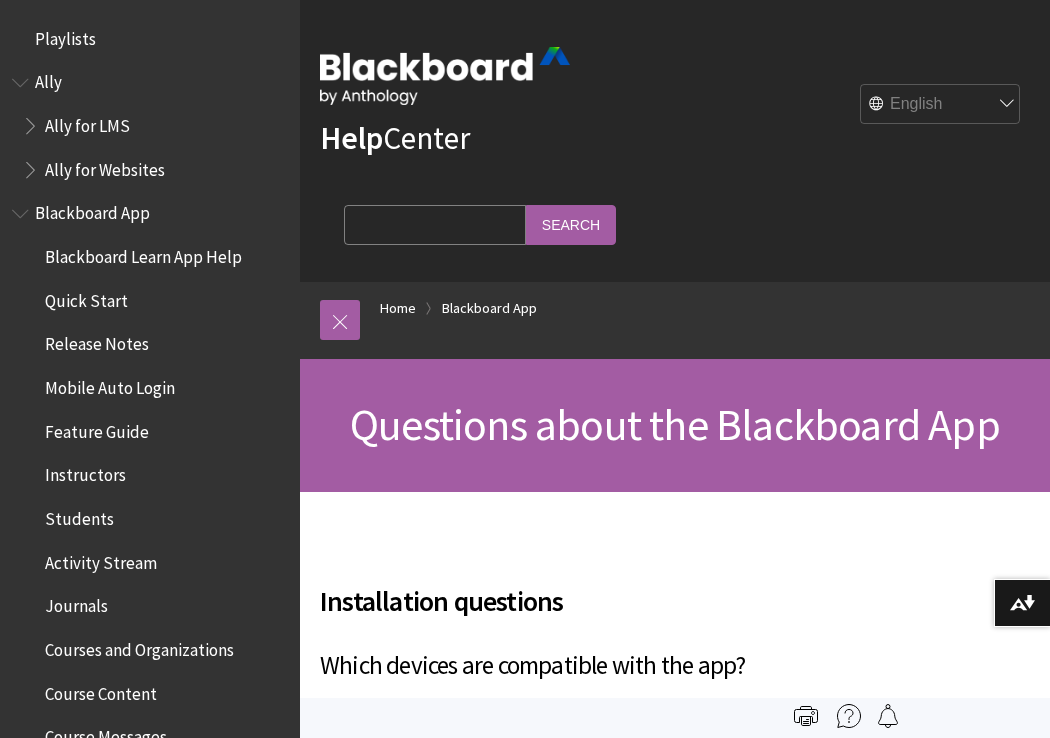 scroll, scrollTop: 0, scrollLeft: 0, axis: both 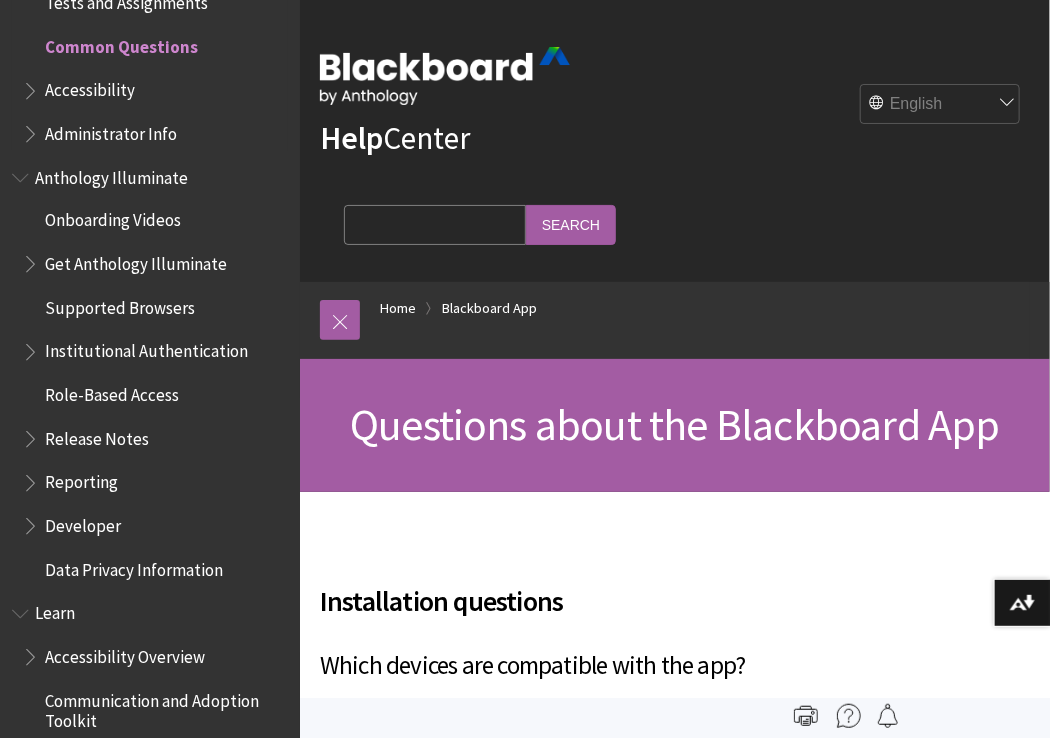 click on "Accessibility" at bounding box center (90, 87) 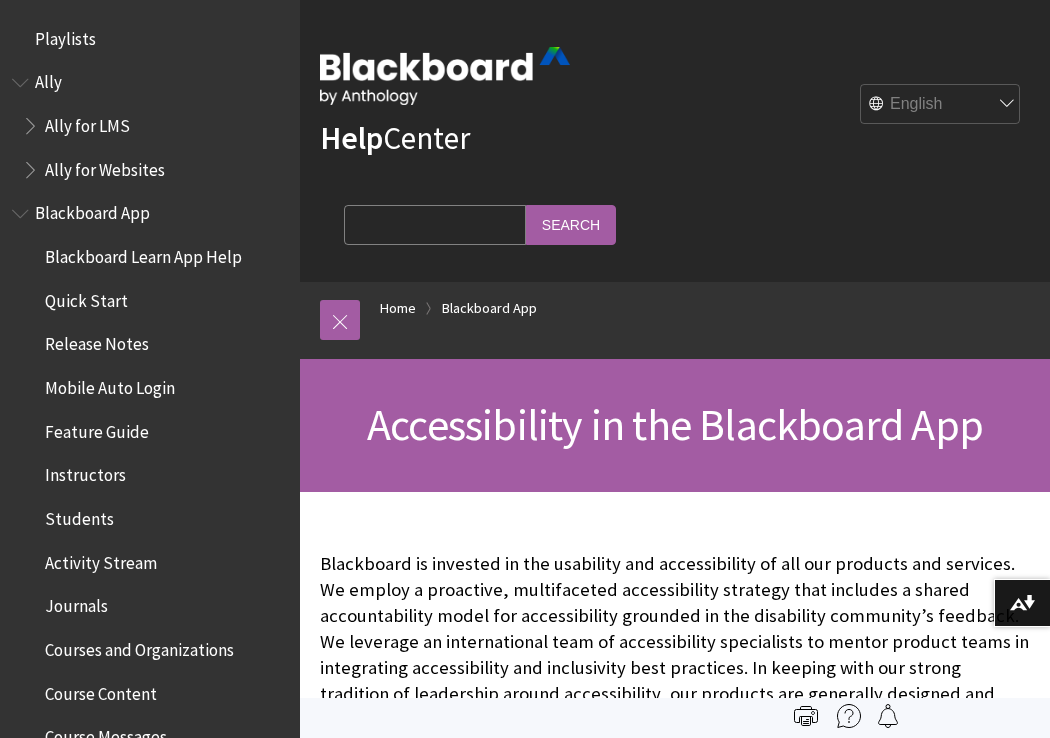 scroll, scrollTop: 0, scrollLeft: 0, axis: both 